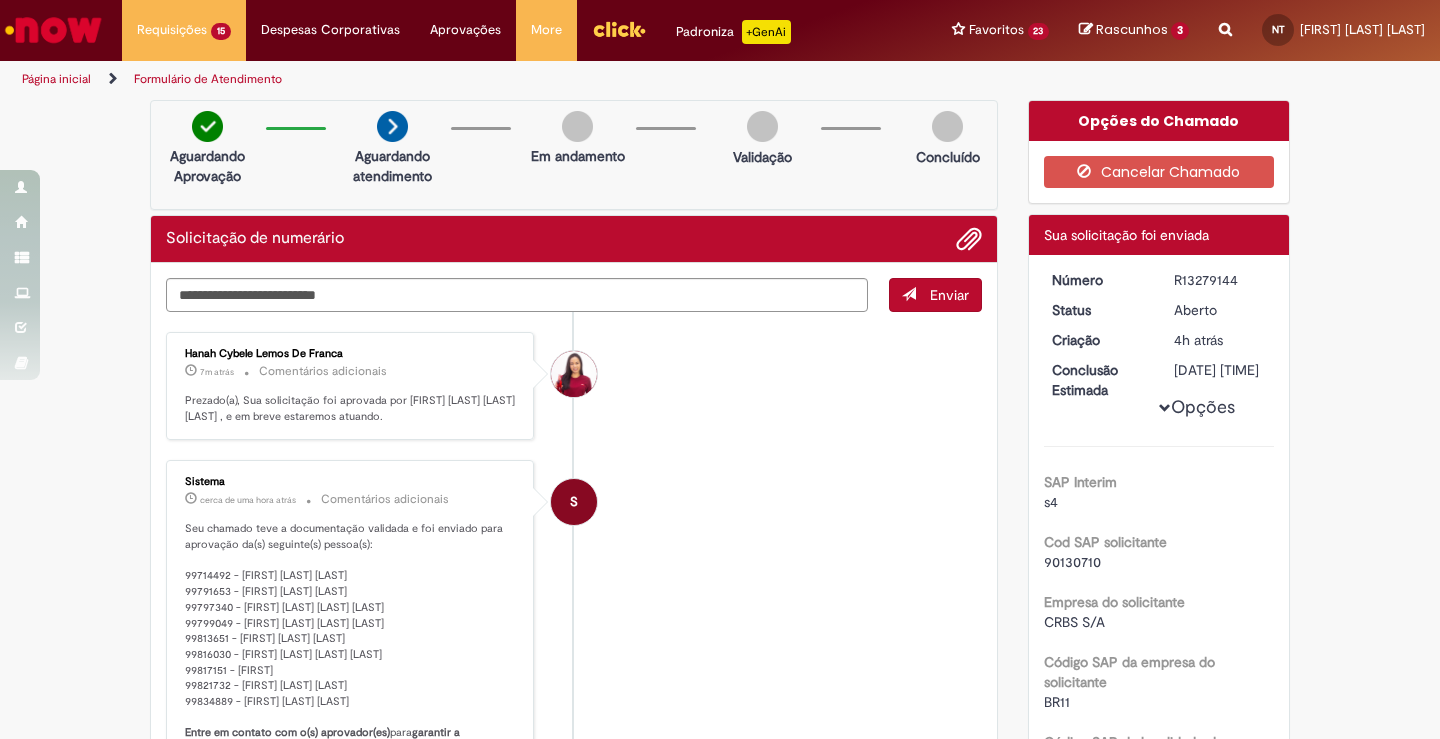scroll, scrollTop: 0, scrollLeft: 0, axis: both 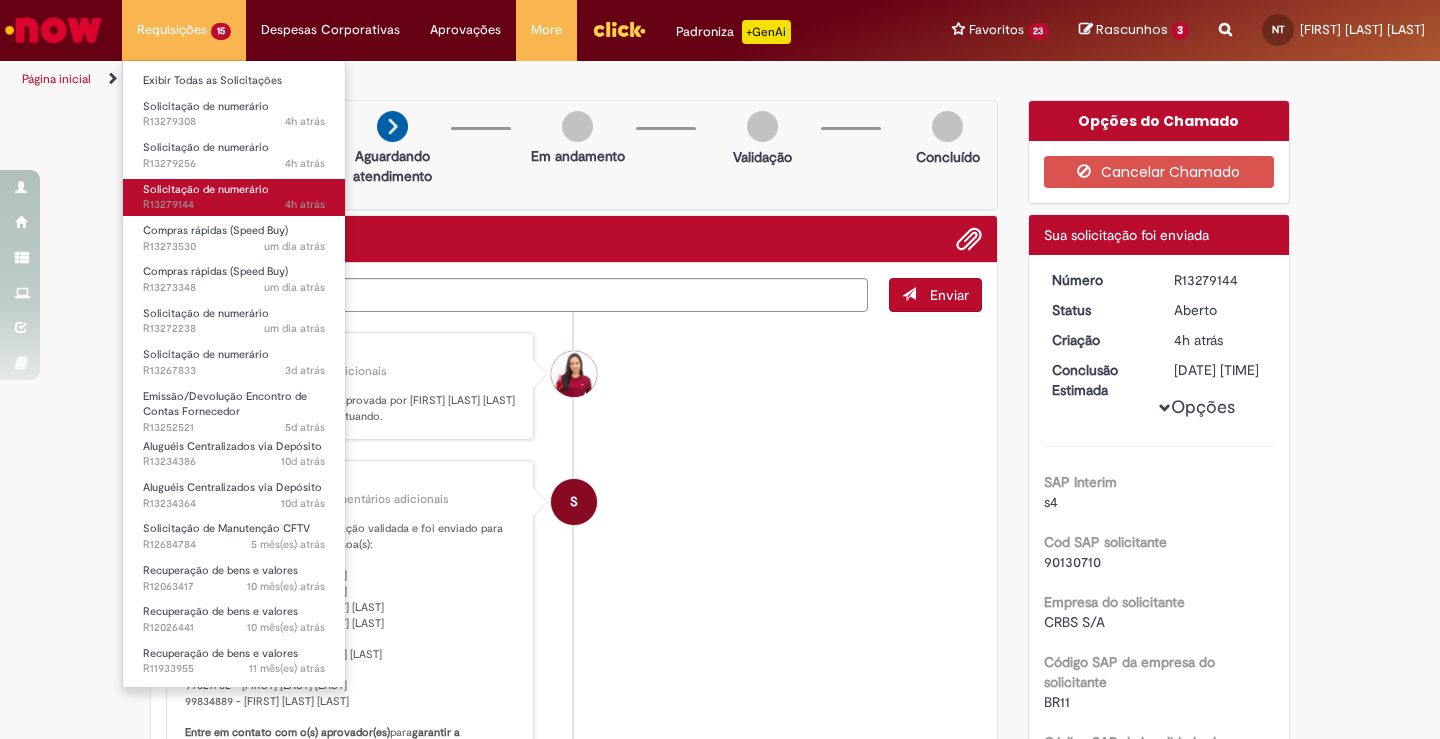 click on "4h atrás 4 horas atrás  R13279144" at bounding box center [234, 205] 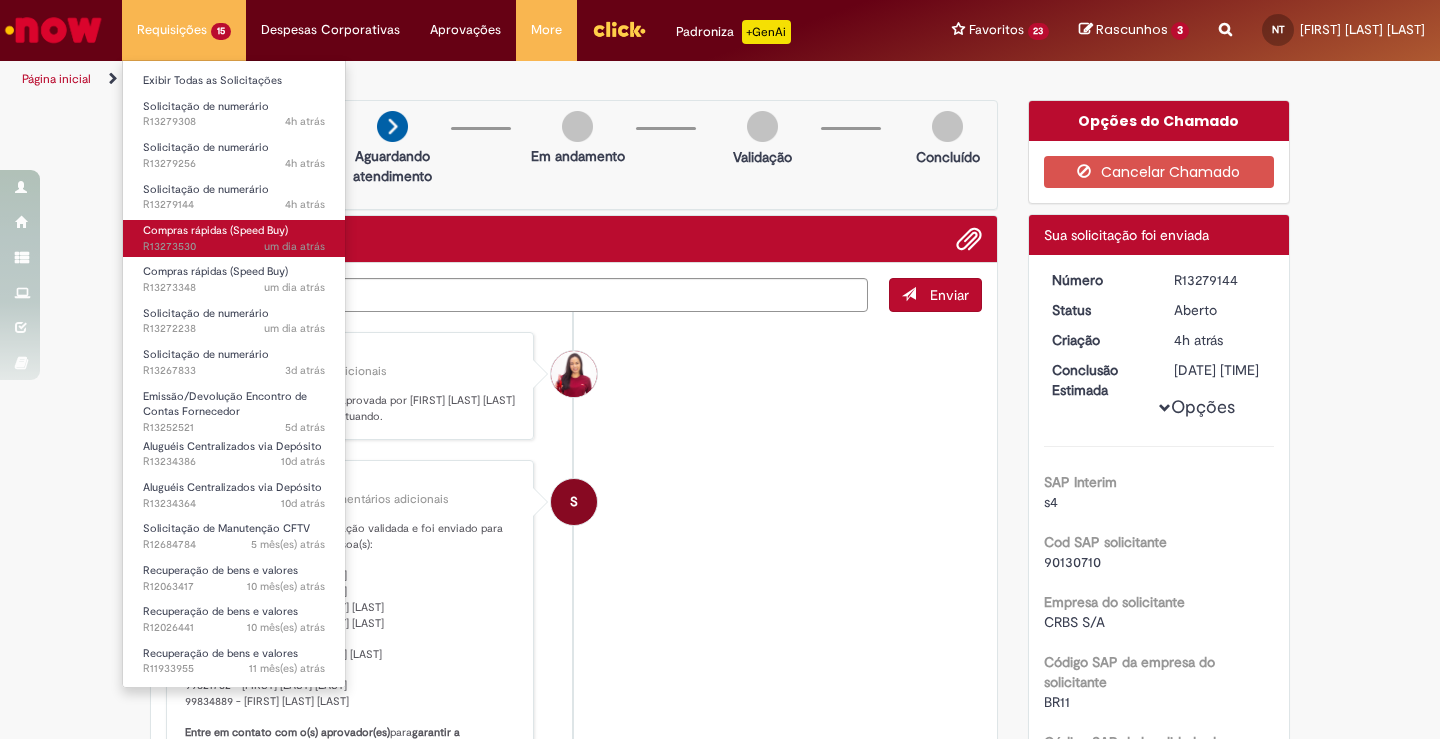click on "Compras rápidas (Speed Buy)" at bounding box center [215, 230] 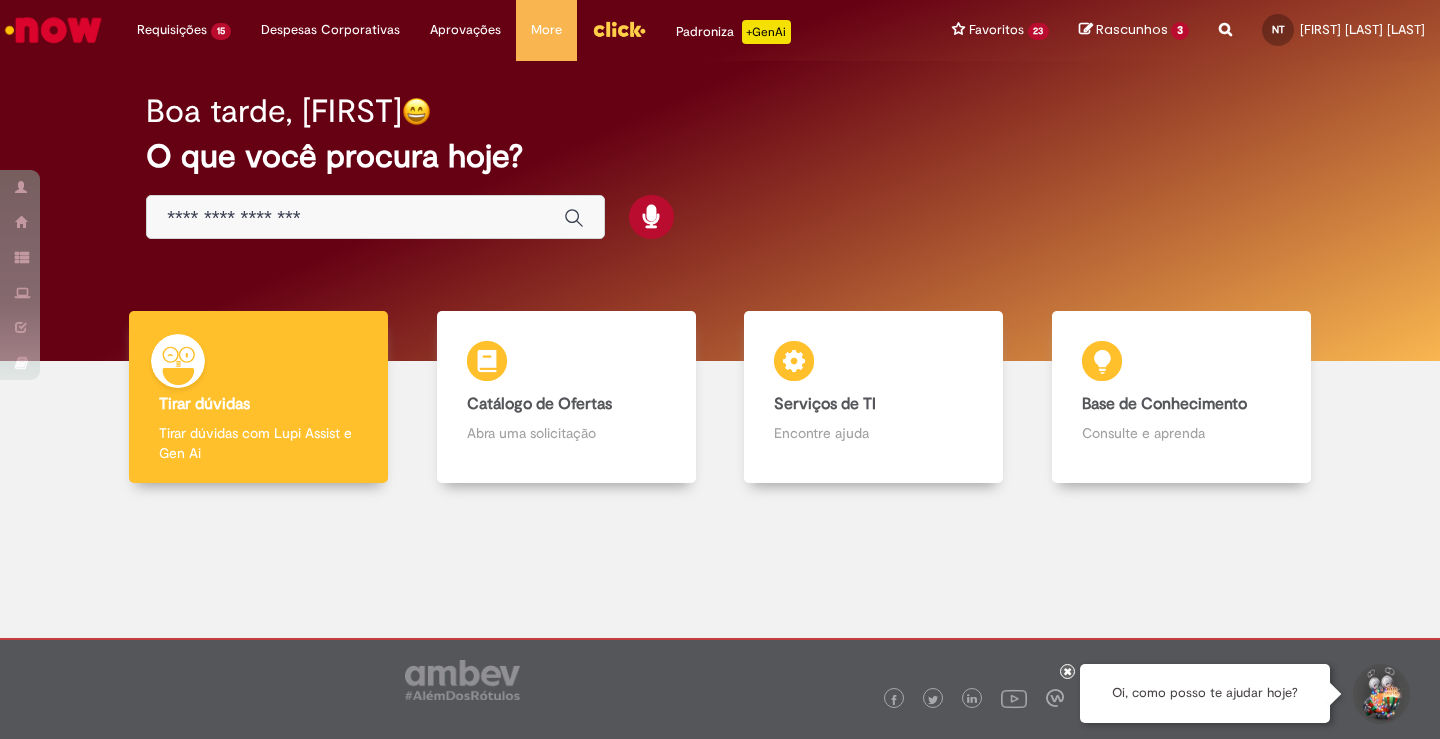 scroll, scrollTop: 0, scrollLeft: 0, axis: both 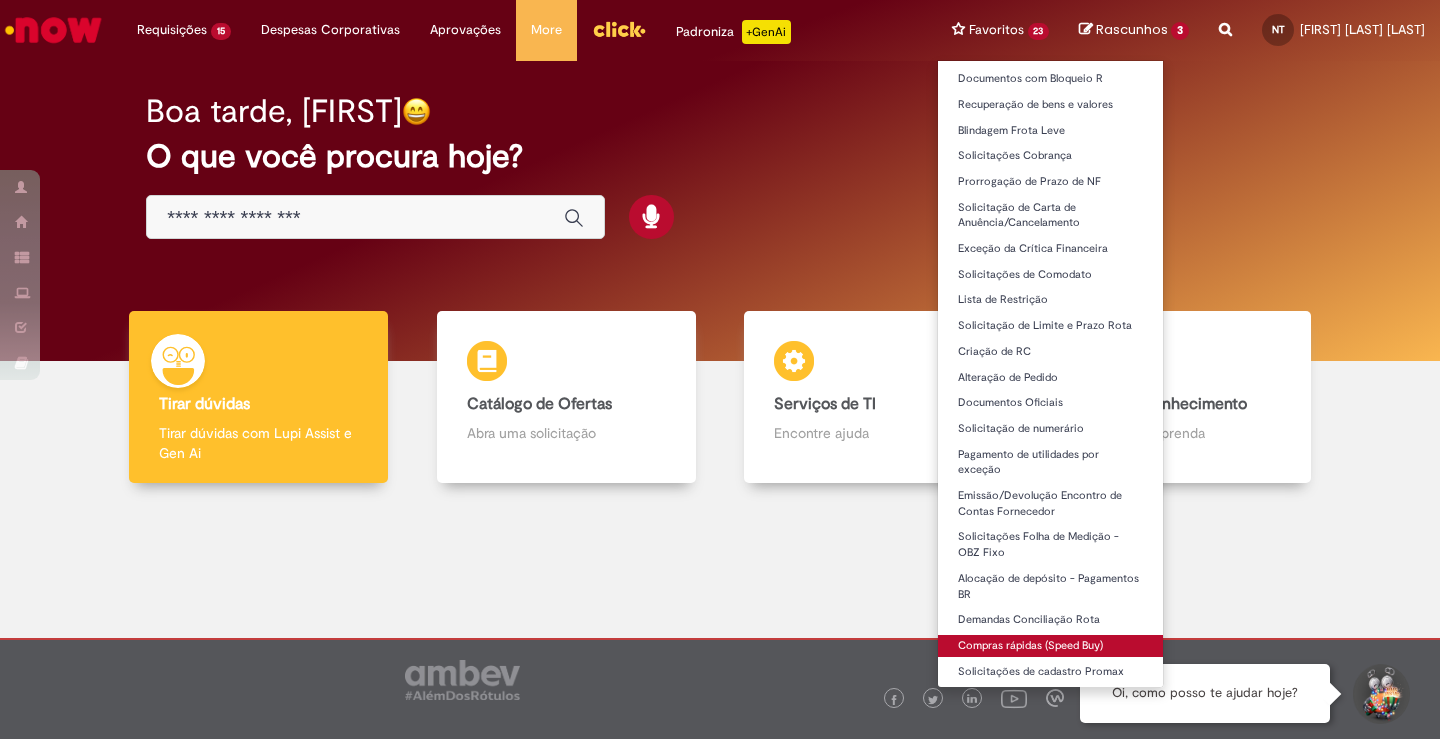 click on "Compras rápidas (Speed Buy)" at bounding box center (1051, 646) 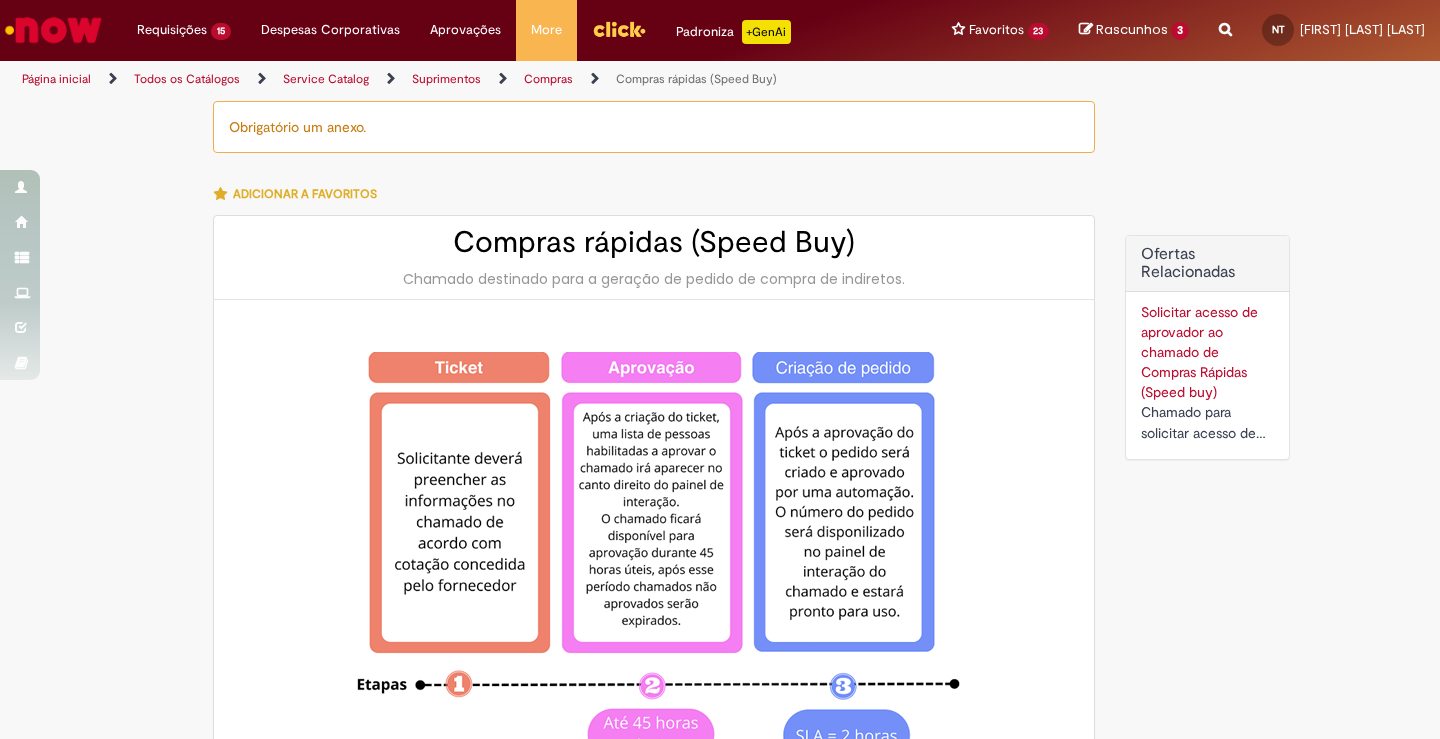 type on "********" 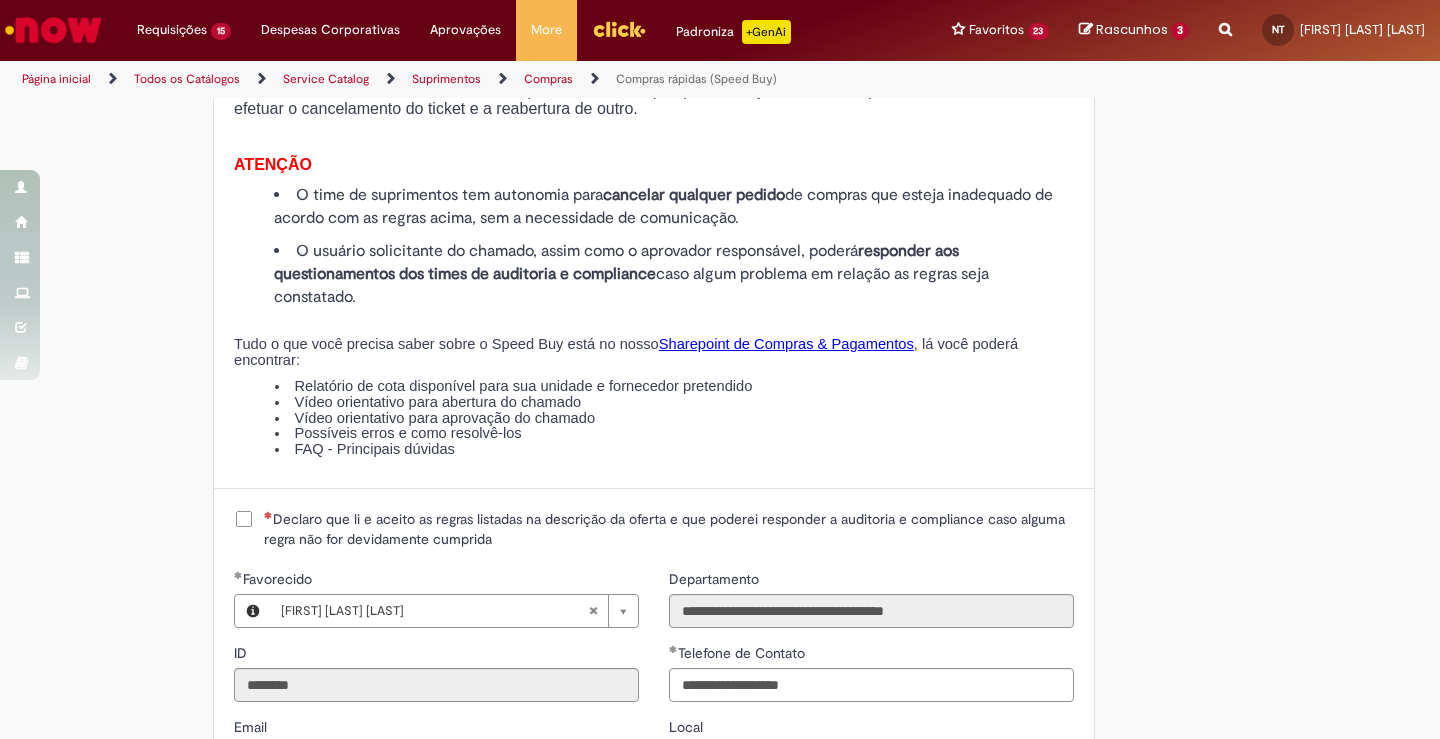 scroll, scrollTop: 2409, scrollLeft: 0, axis: vertical 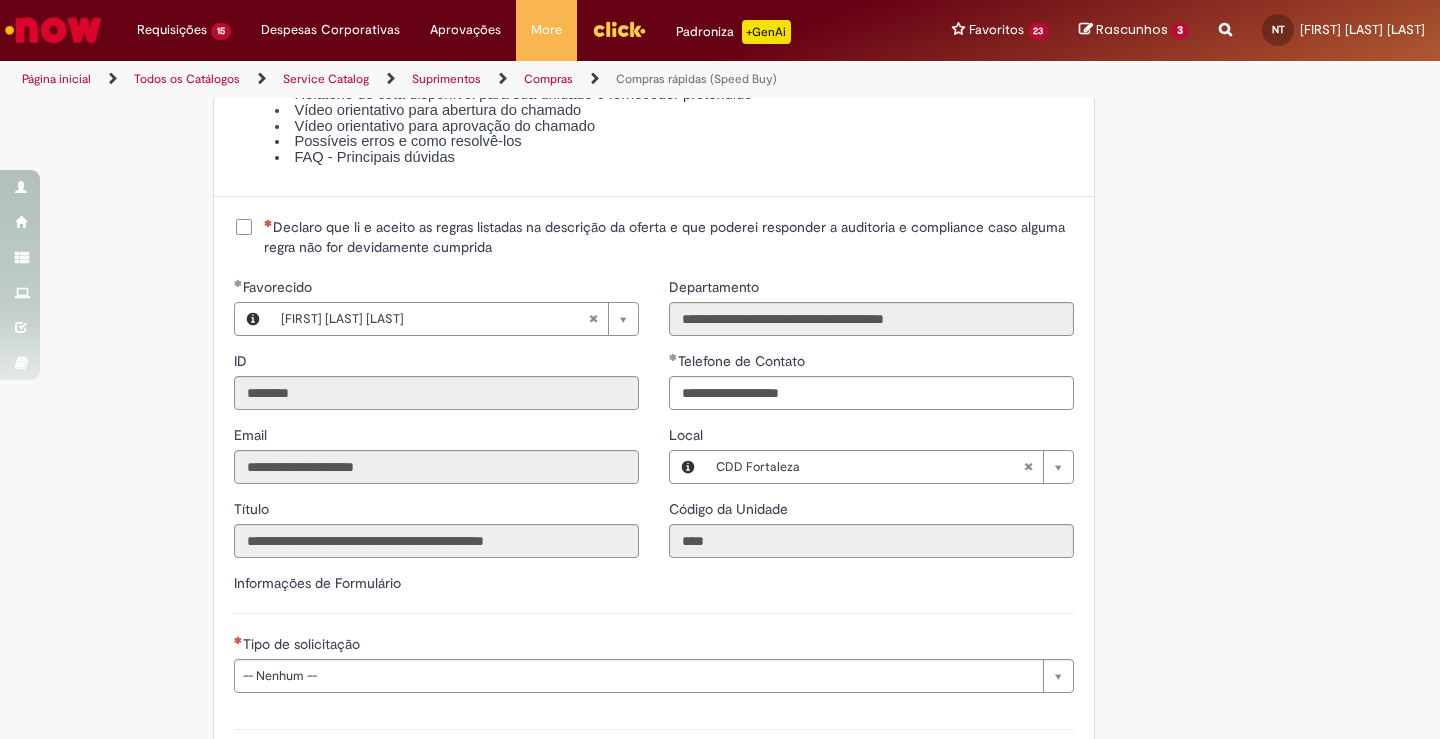 click on "Declaro que li e aceito as regras listadas na descrição da oferta e que poderei responder a auditoria e compliance caso alguma regra não for devidamente cumprida" at bounding box center [669, 237] 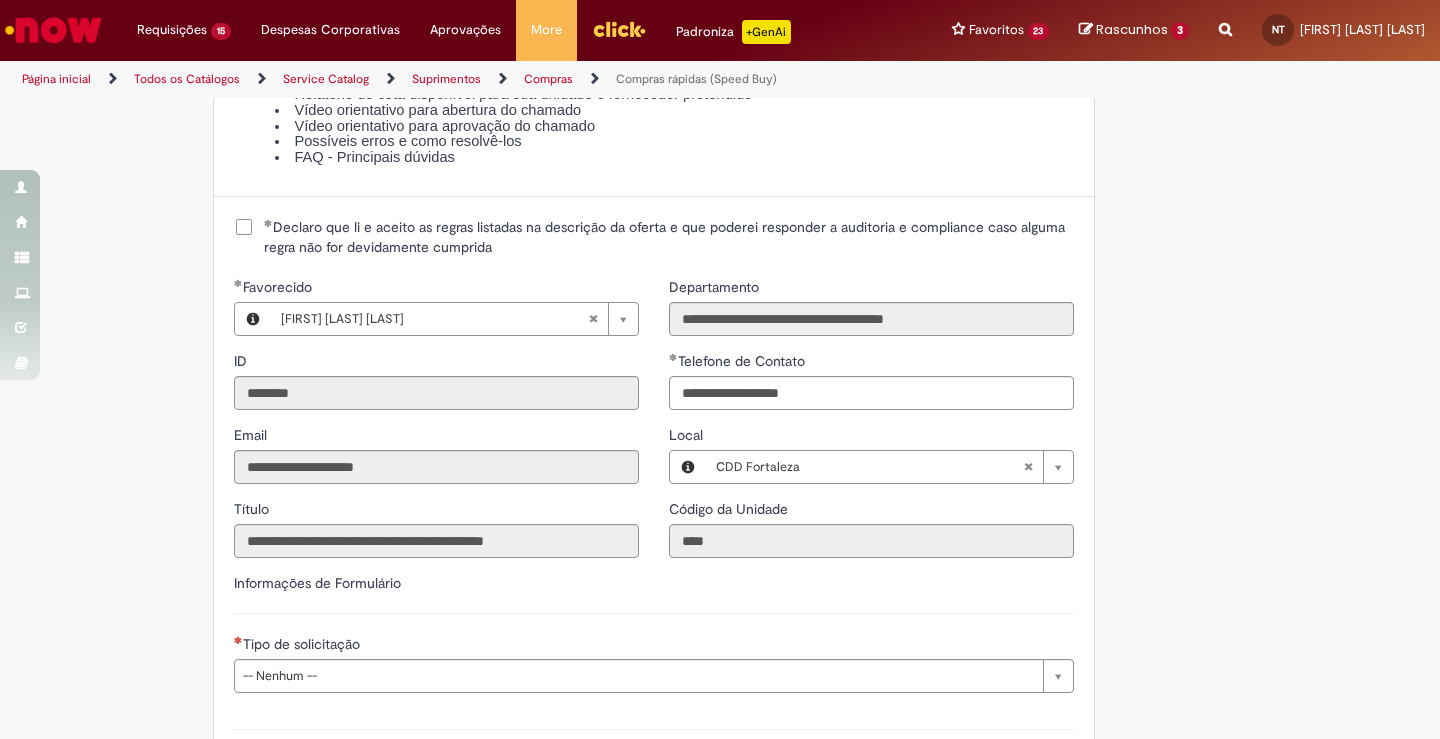 scroll, scrollTop: 2822, scrollLeft: 0, axis: vertical 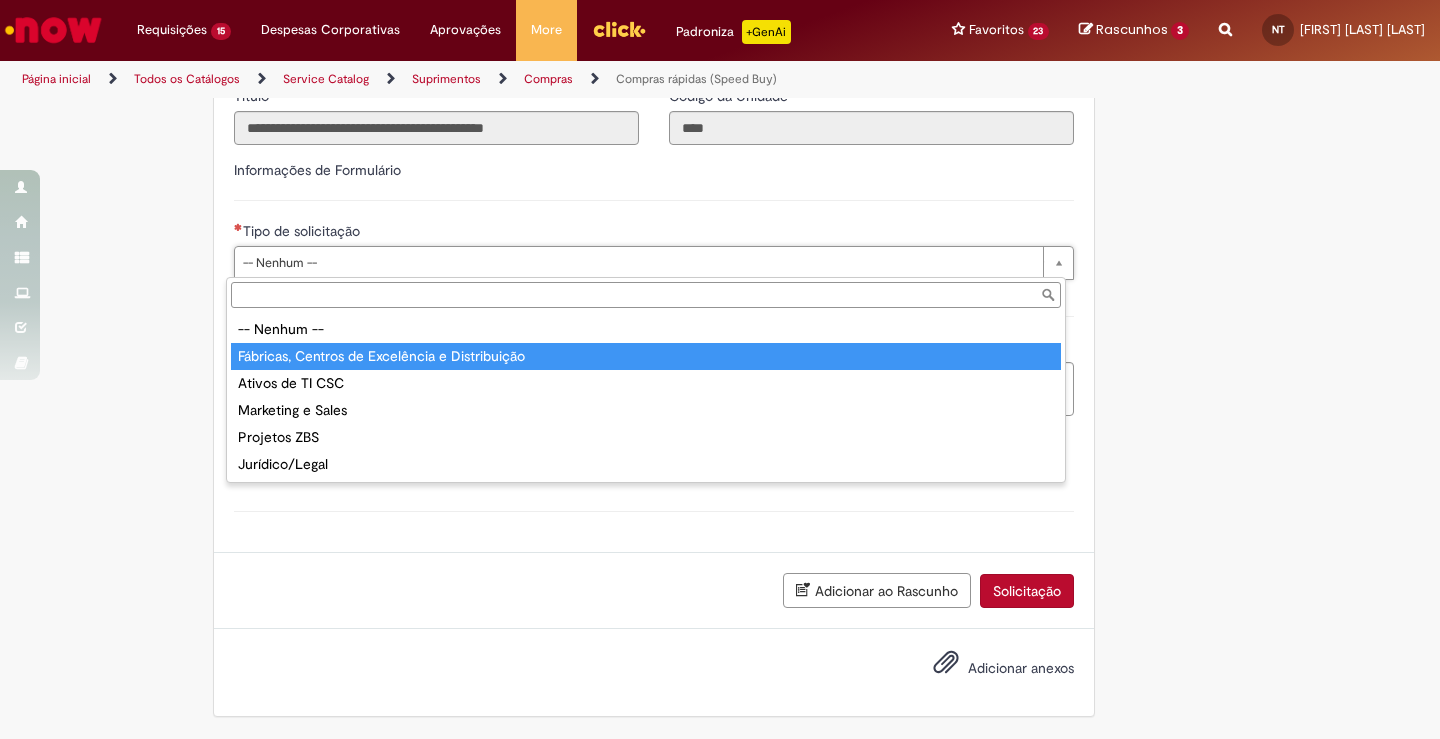 type on "**********" 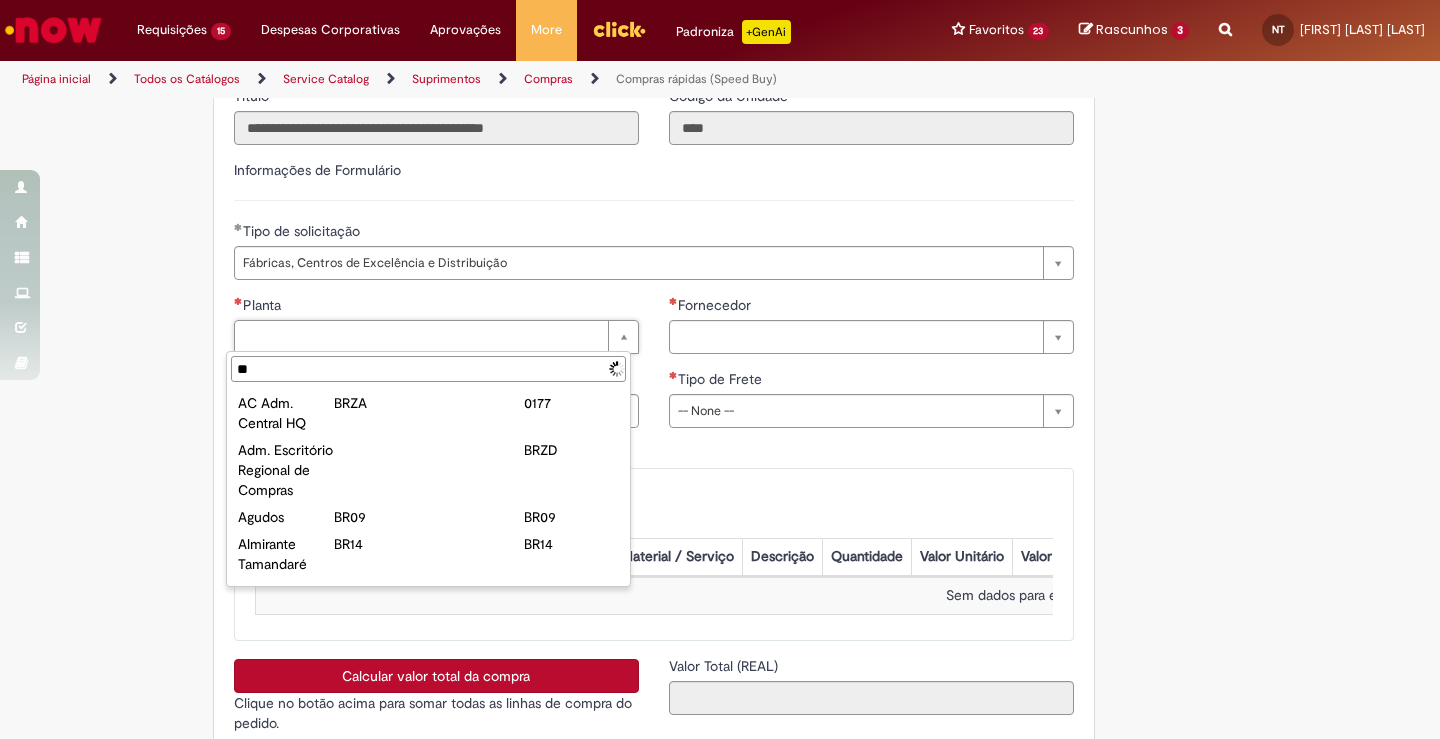 type on "*" 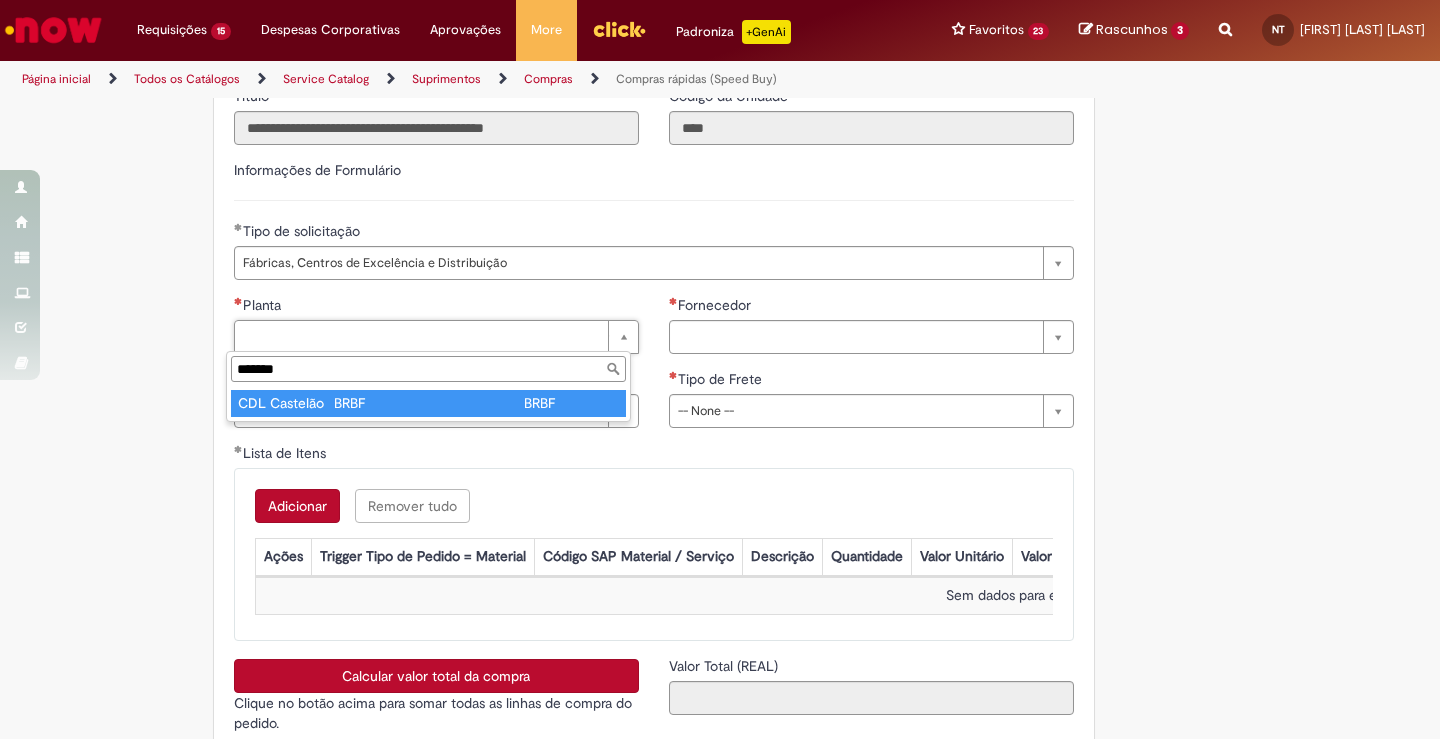 type on "*******" 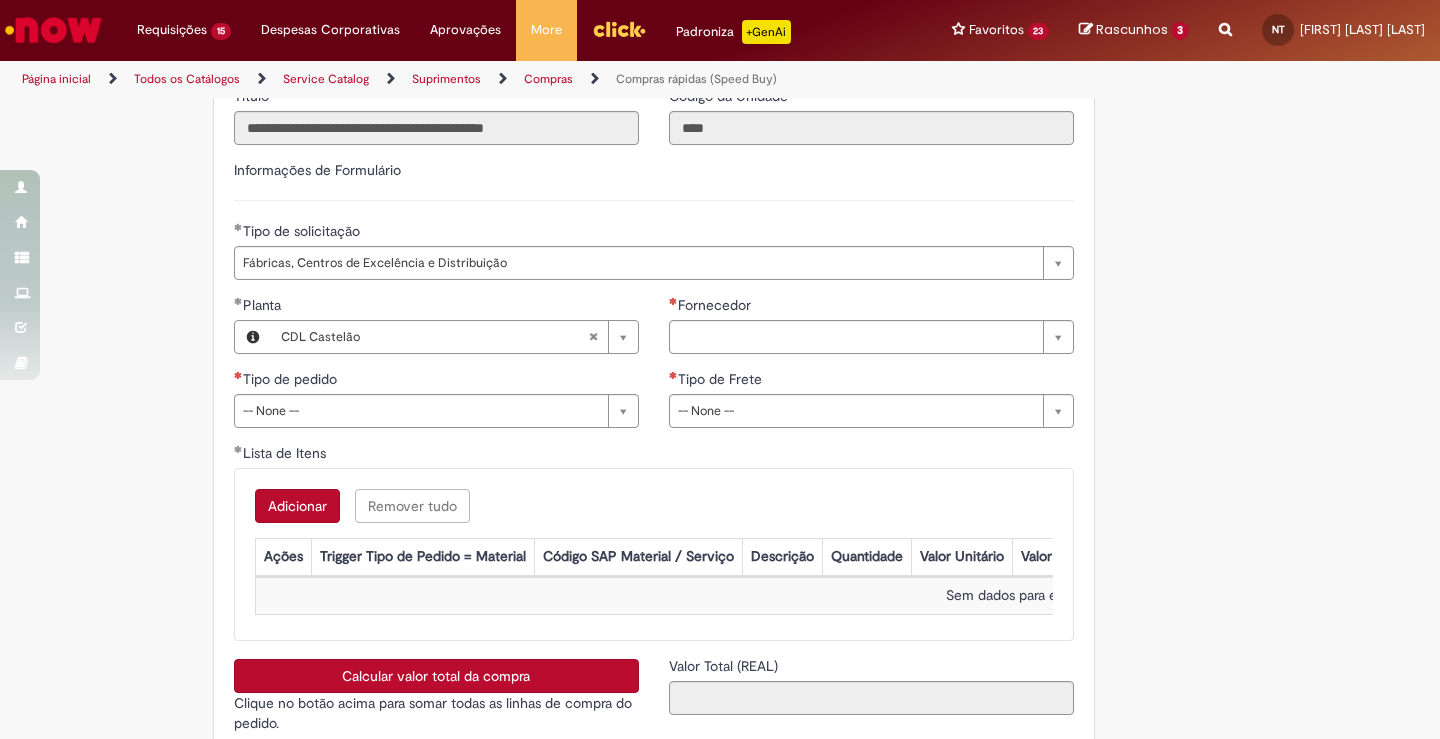 click on "Obrigatório um anexo.
Adicionar a Favoritos
Compras rápidas (Speed Buy)
Chamado destinado para a geração de pedido de compra de indiretos.
O Speed buy é a ferramenta oficial para a geração de pedidos de compra que atenda aos seguintes requisitos:
Compras de material e serviço indiretos
Compras inferiores a R$13.000 *
Compras com fornecedores nacionais
Compras de material sem contrato ativo no SAP para o centro solicitado
* Essa cota é referente ao tipo de solicitação padrão de Speed buy. Os chamados com cotas especiais podem possuir valores divergentes.
Regras de Utilização
No campo “Tipo de Solicitação” selecionar a opção correspondente a sua unidade de negócio.
Solicitação Padrão de Speed buy:
Fábricas, centros de Excelência e de Distribuição:  habilitado para todos usuários ambev
Ativos   de TI:" at bounding box center (720, -766) 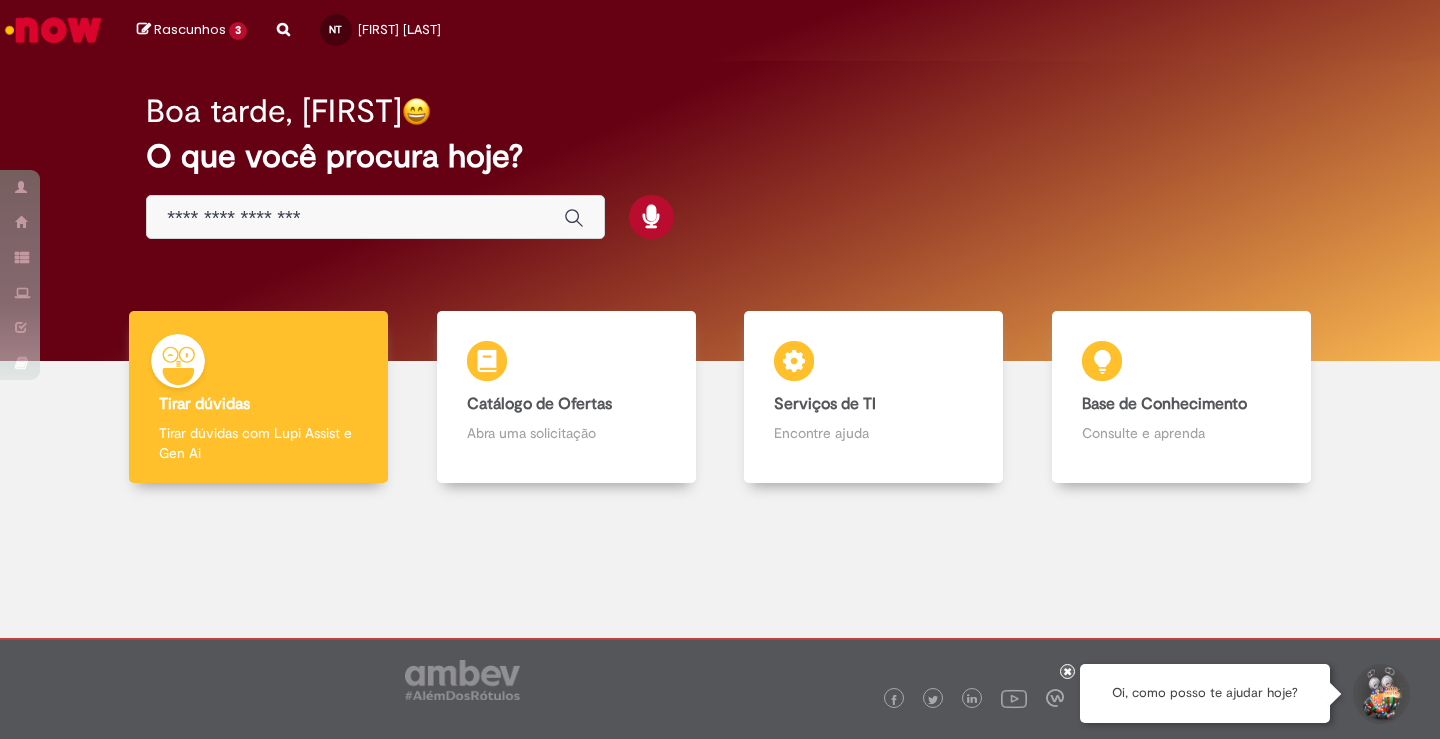 scroll, scrollTop: 0, scrollLeft: 0, axis: both 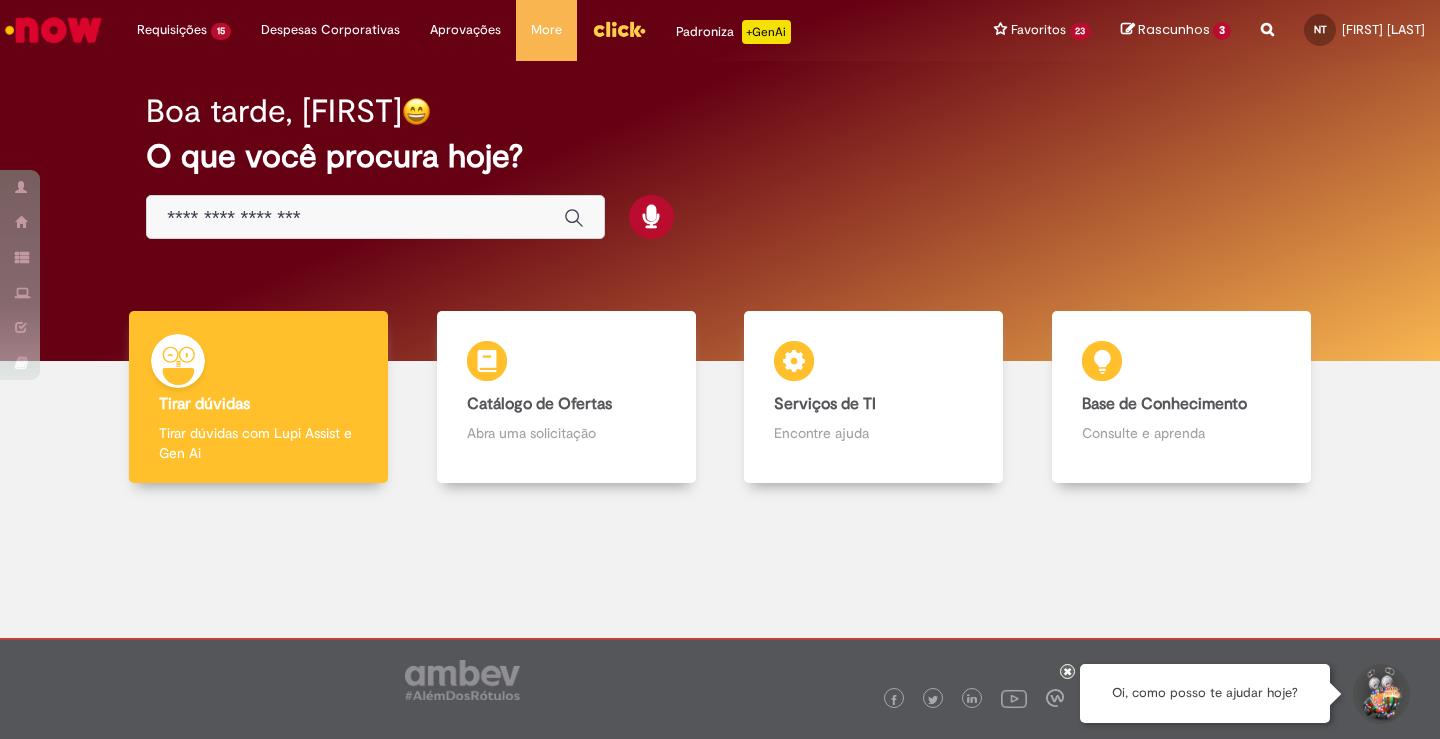 click at bounding box center [355, 218] 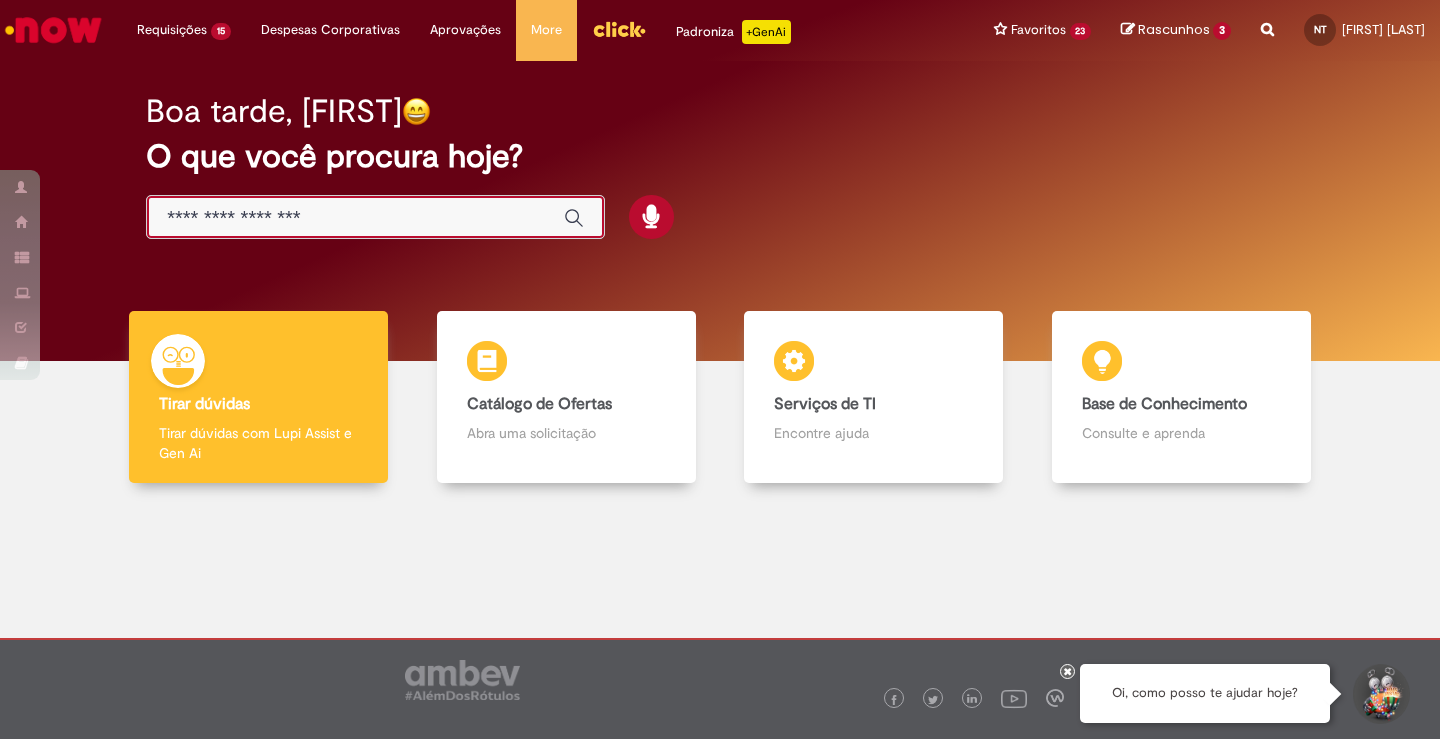 paste on "*********" 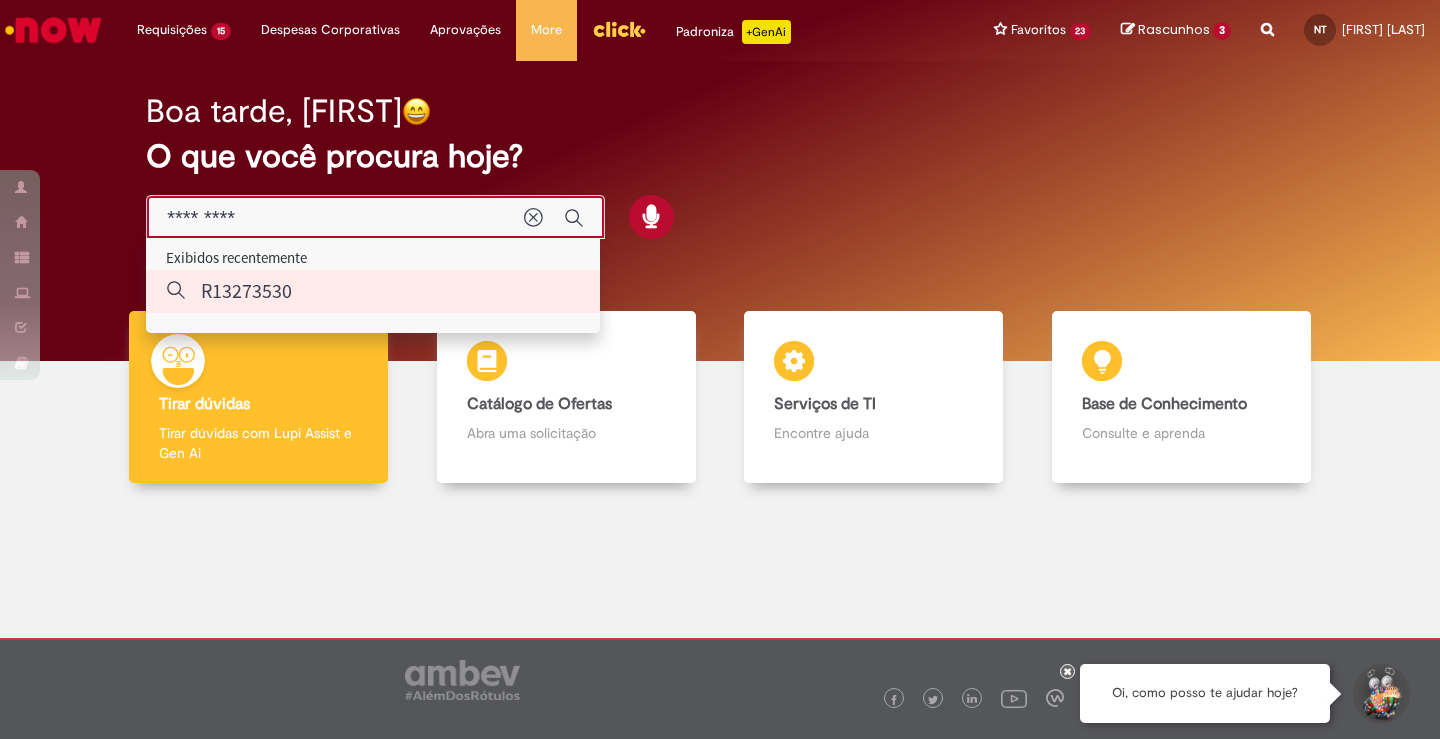 click on "R13273530" at bounding box center [378, 290] 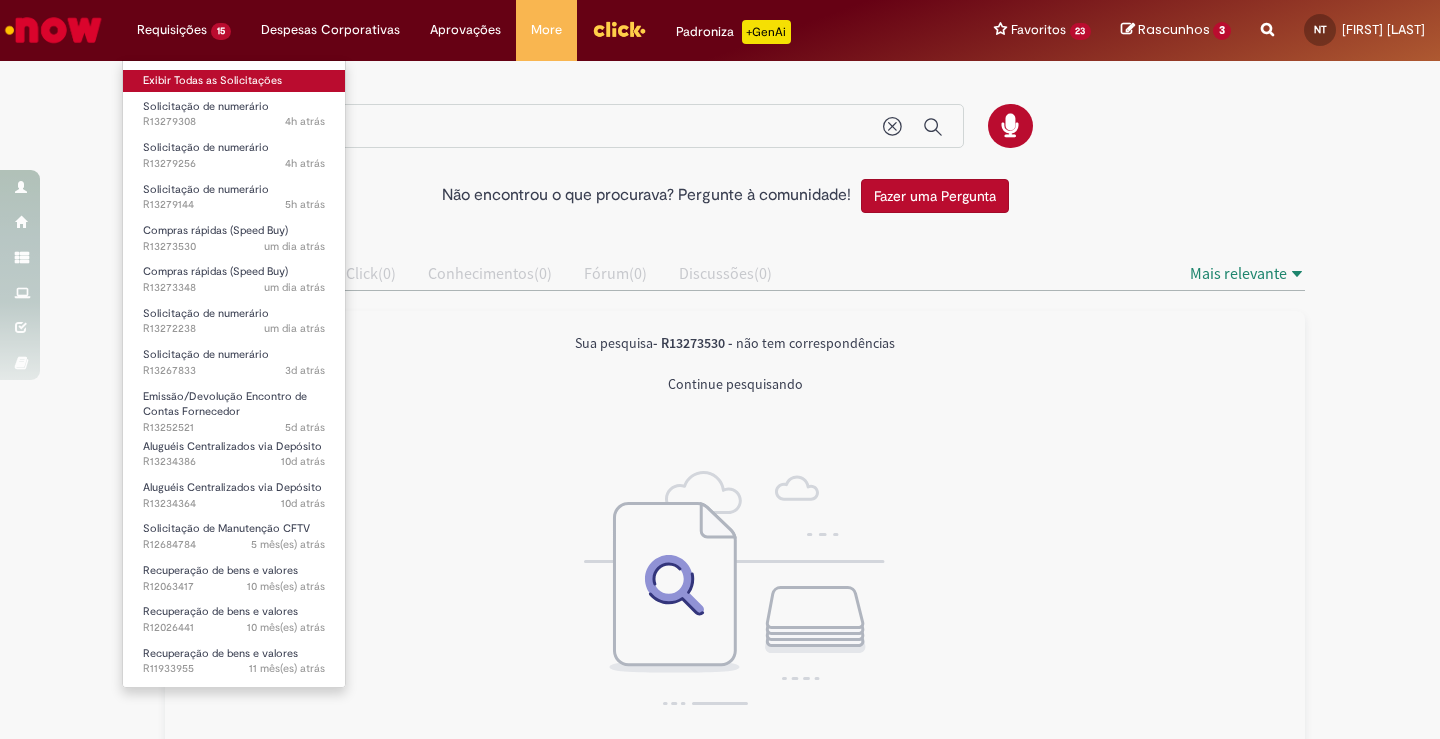 type 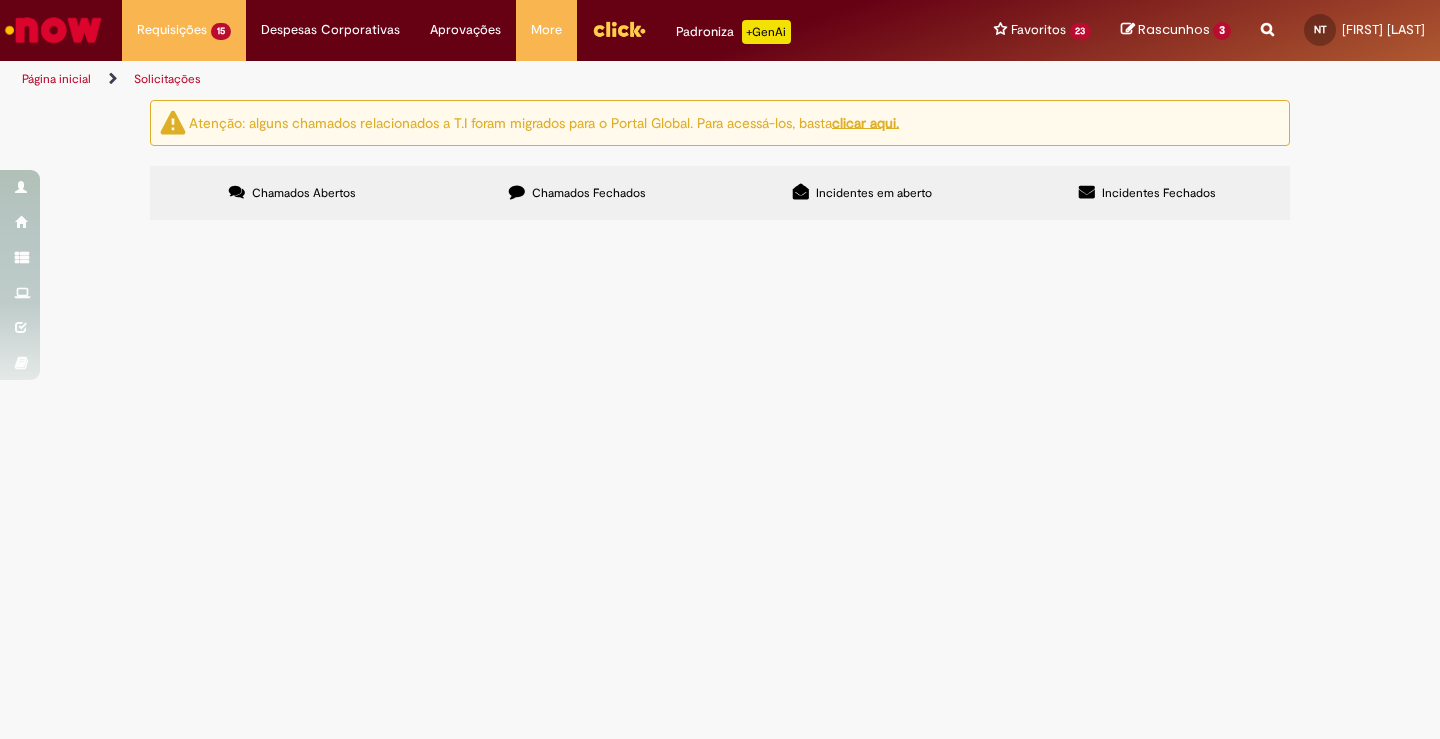 click on "Chamados Fechados" at bounding box center (577, 193) 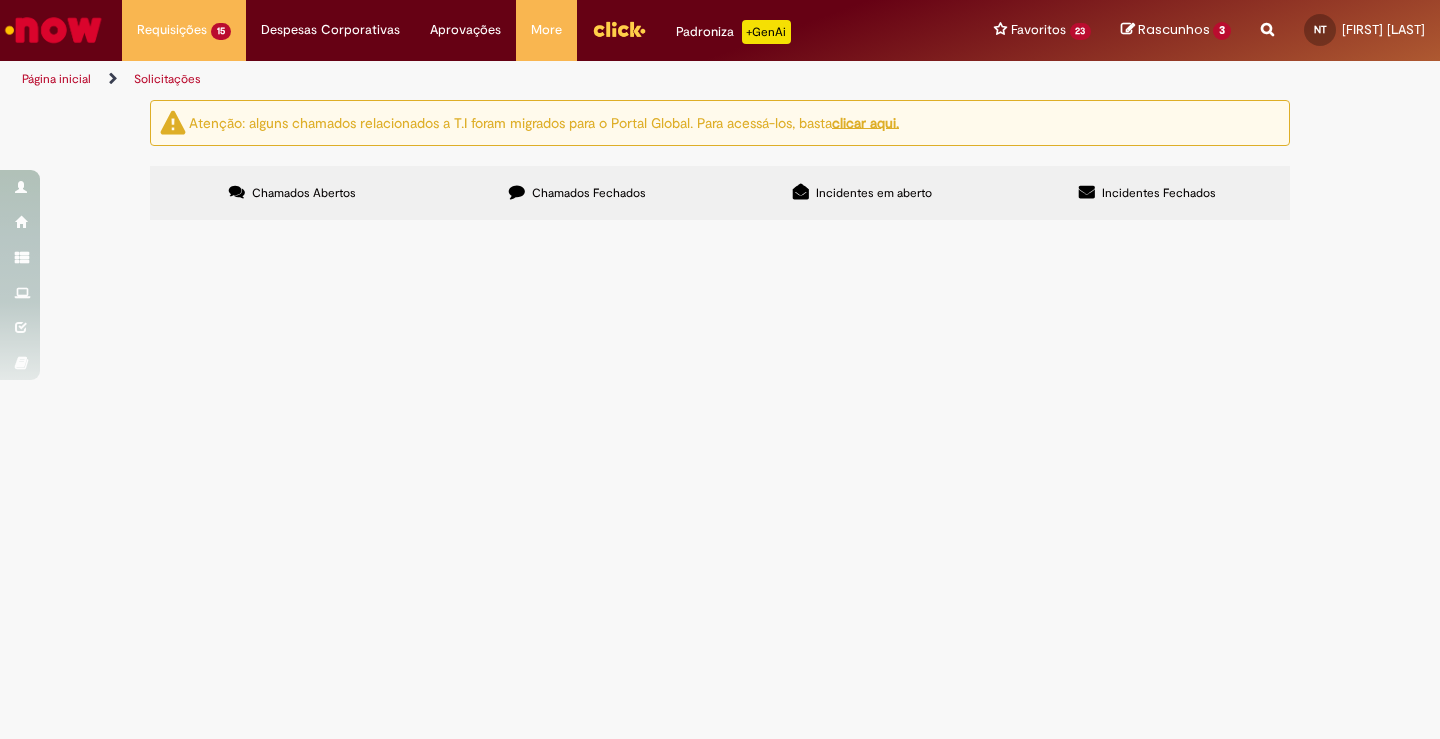 scroll, scrollTop: 156, scrollLeft: 0, axis: vertical 